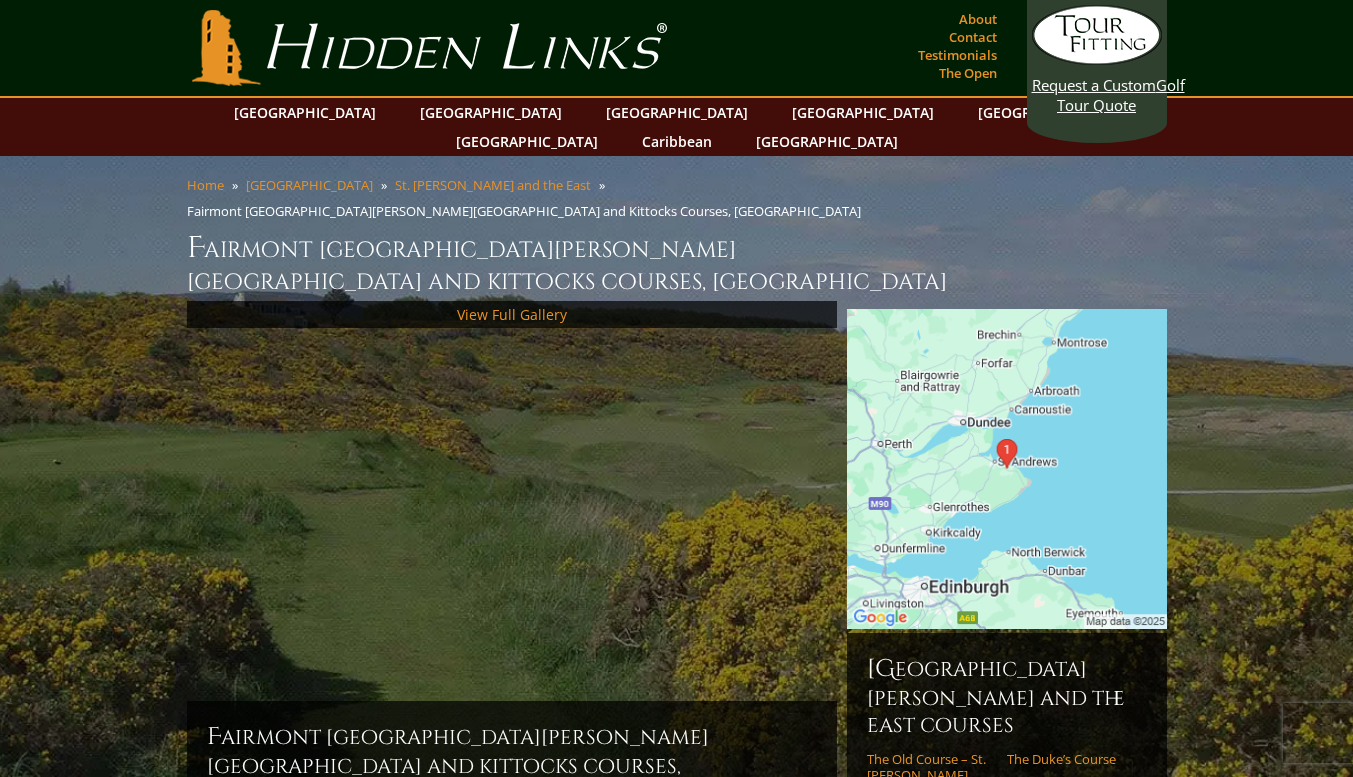 scroll, scrollTop: 0, scrollLeft: 0, axis: both 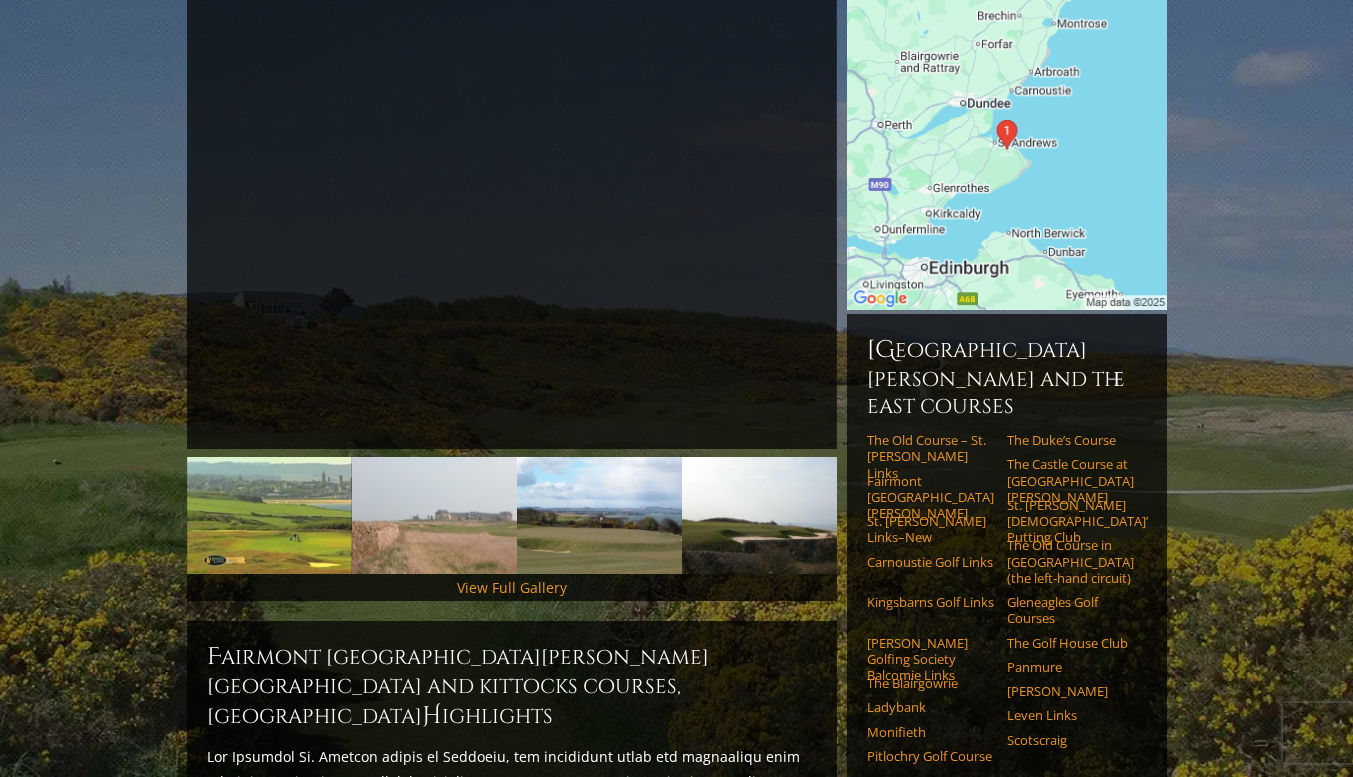 drag, startPoint x: 1358, startPoint y: 237, endPoint x: 1361, endPoint y: 340, distance: 103.04368 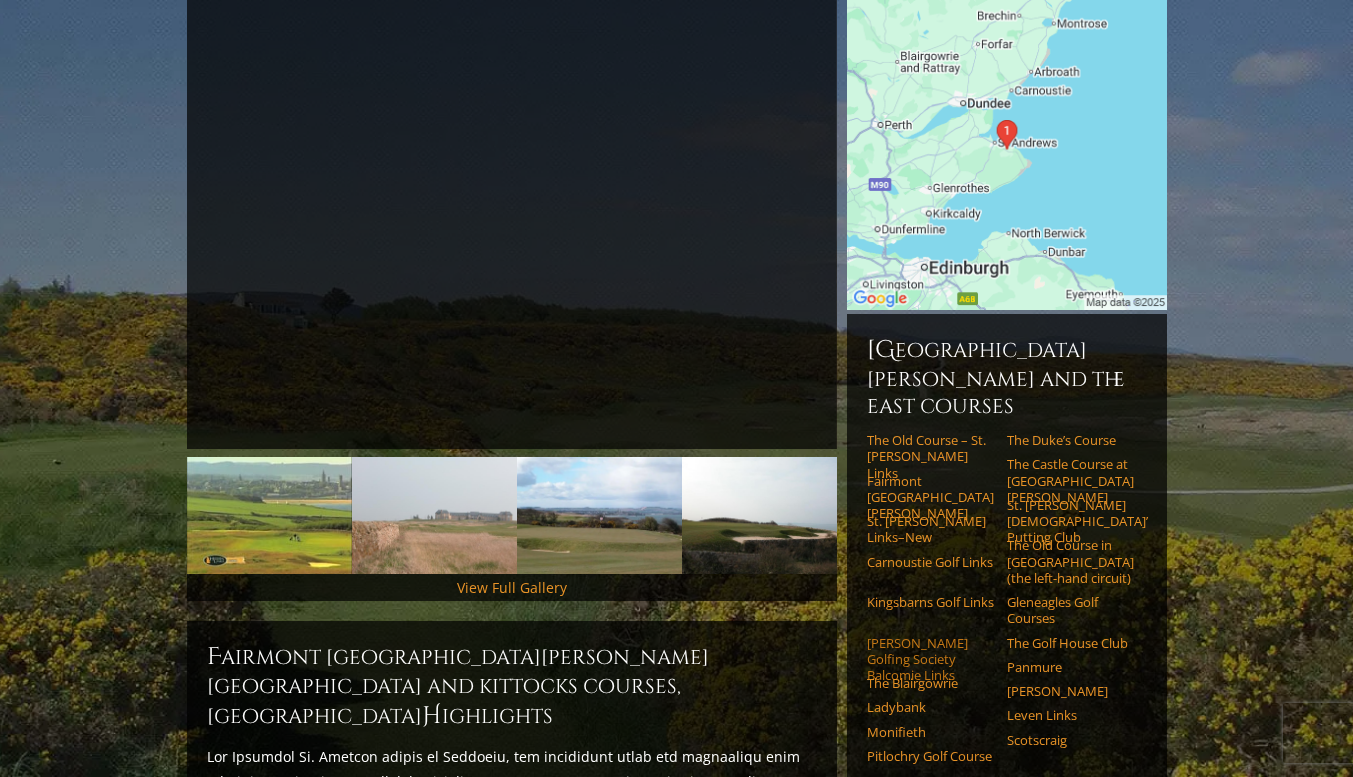 click on "[PERSON_NAME] Golfing Society Balcomie Links" at bounding box center [930, 659] 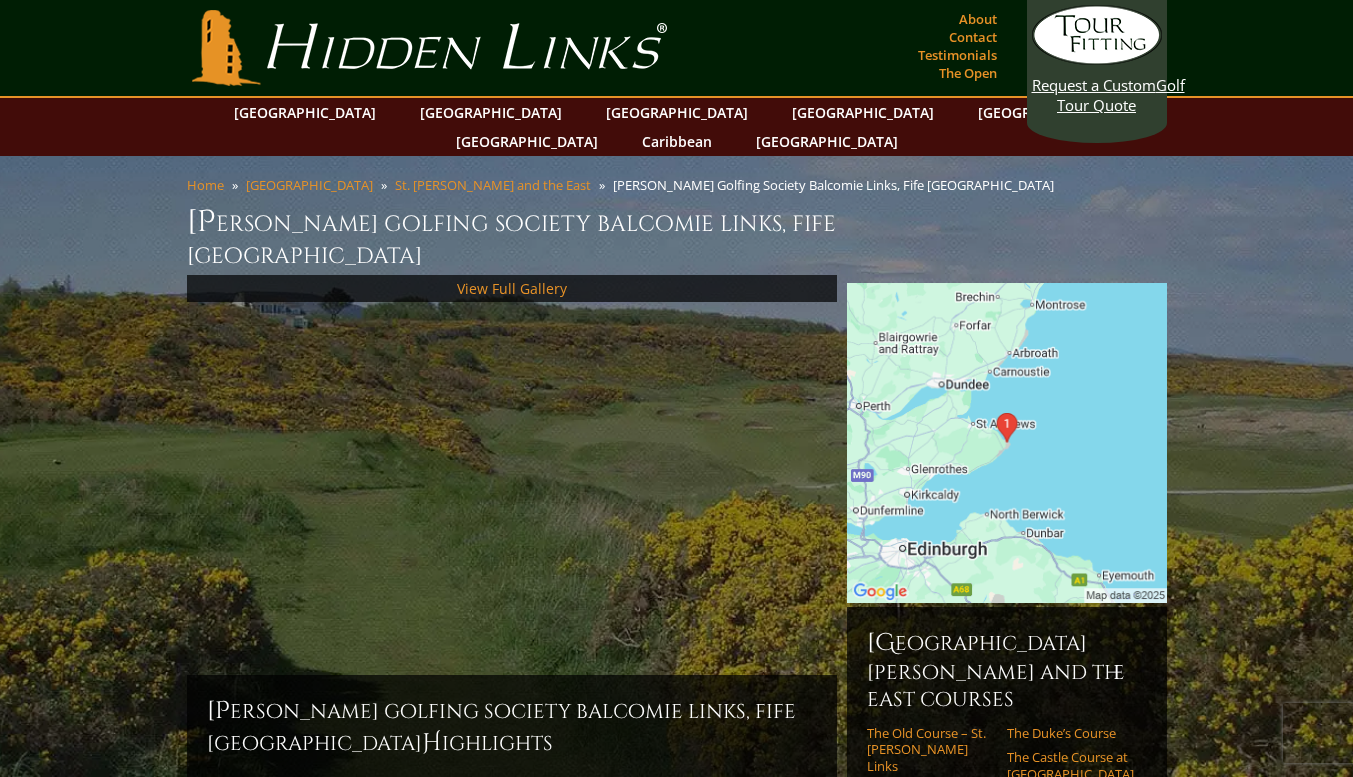 scroll, scrollTop: 0, scrollLeft: 0, axis: both 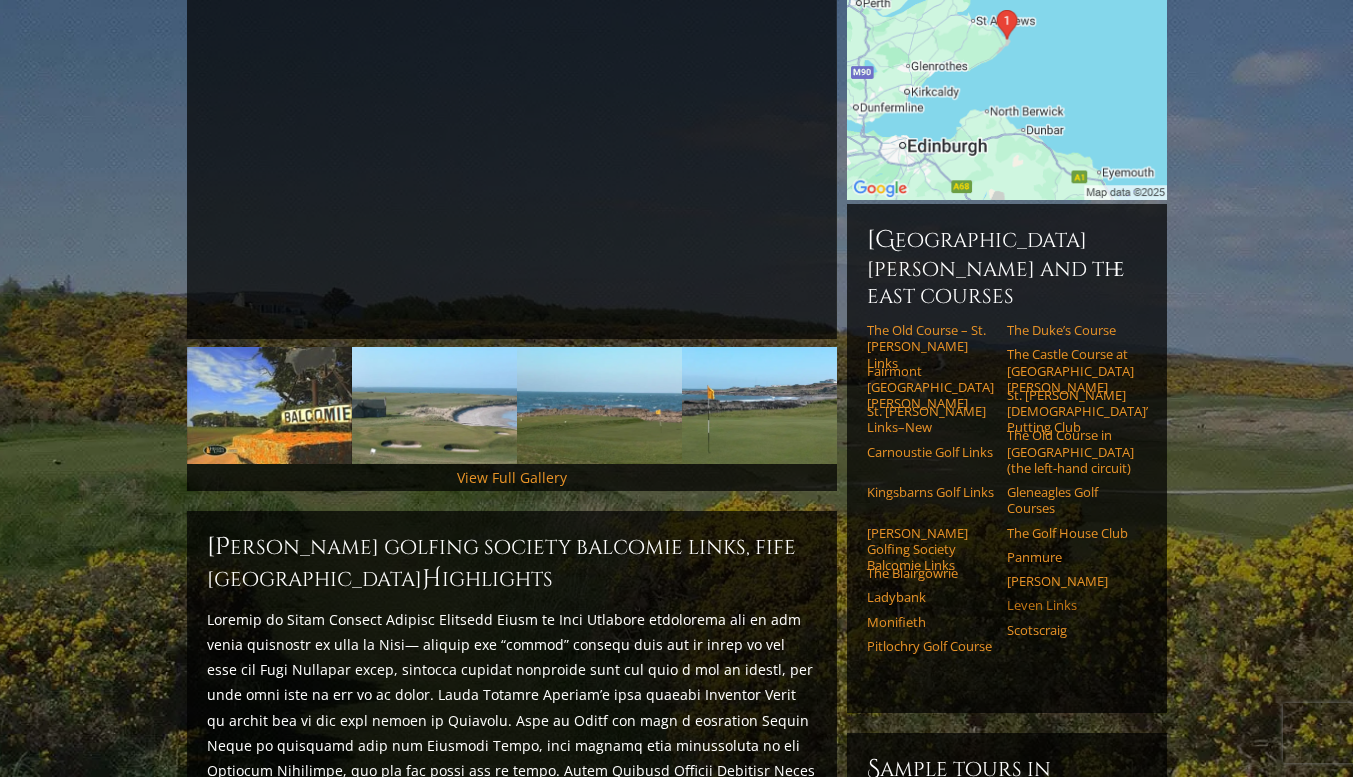 click on "Leven Links" at bounding box center (1070, 605) 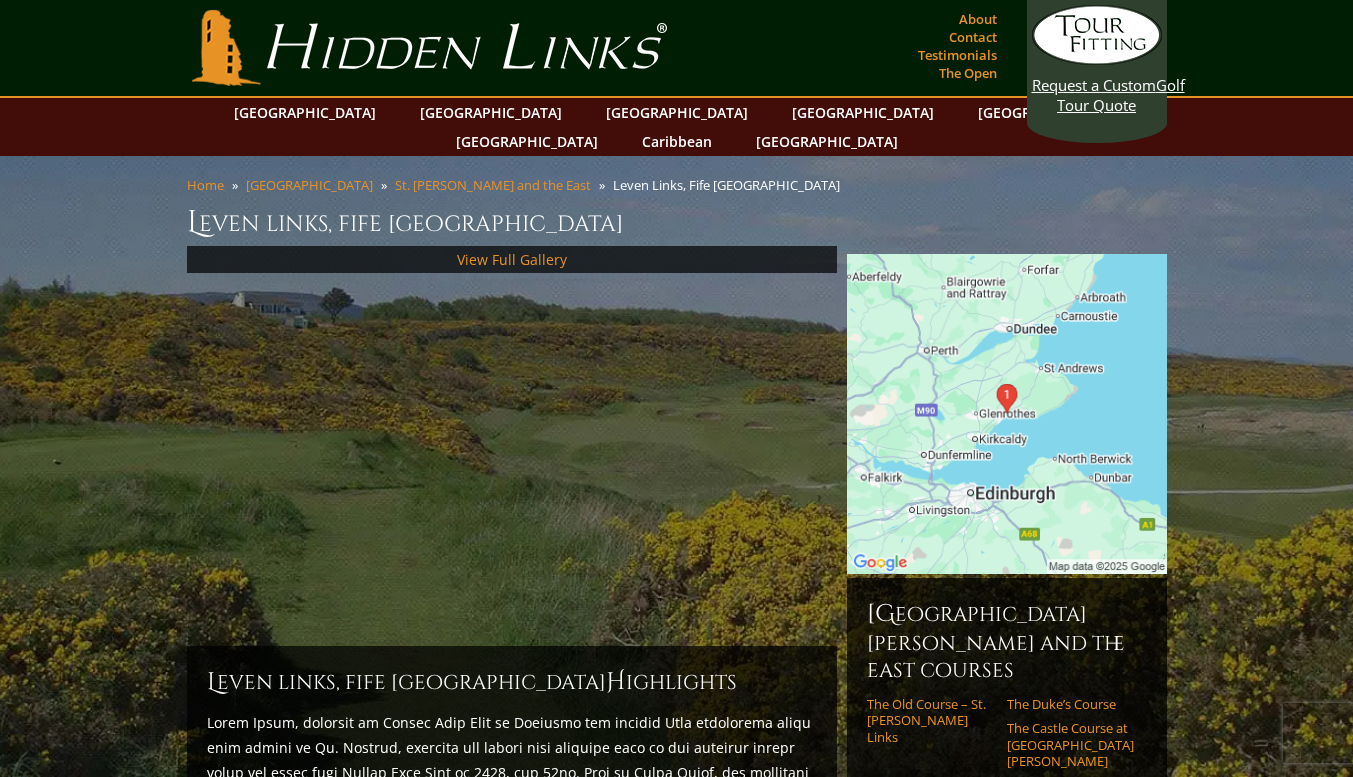 scroll, scrollTop: 0, scrollLeft: 0, axis: both 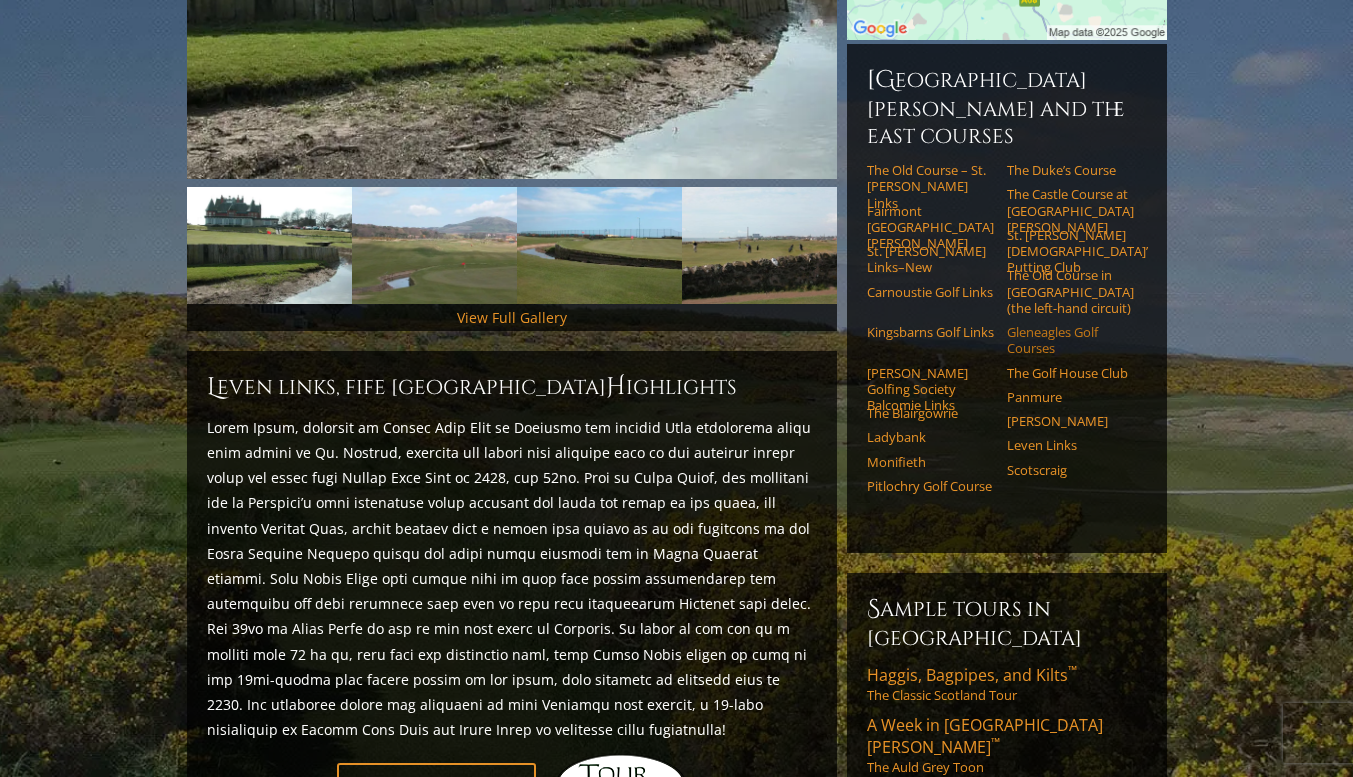 click on "Gleneagles Golf Courses" at bounding box center (1070, 340) 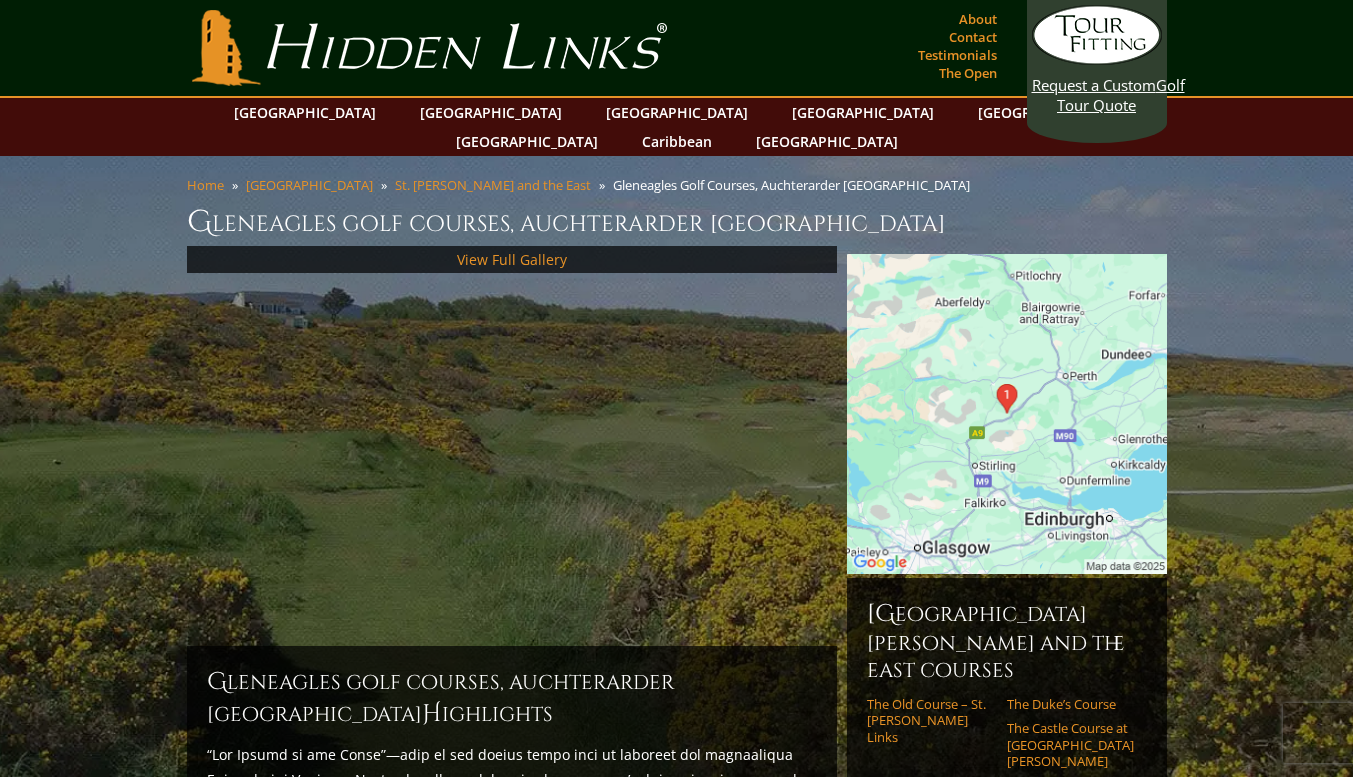 scroll, scrollTop: 0, scrollLeft: 0, axis: both 